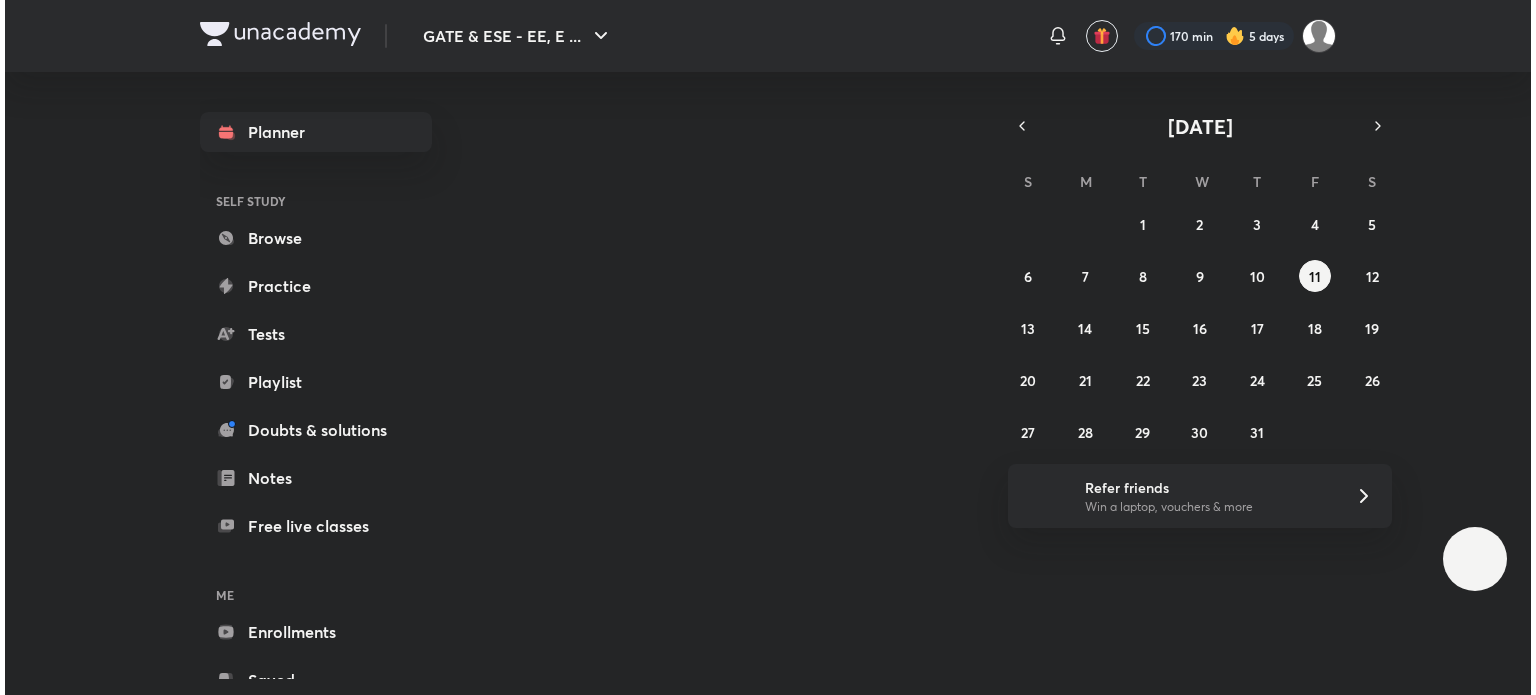scroll, scrollTop: 0, scrollLeft: 0, axis: both 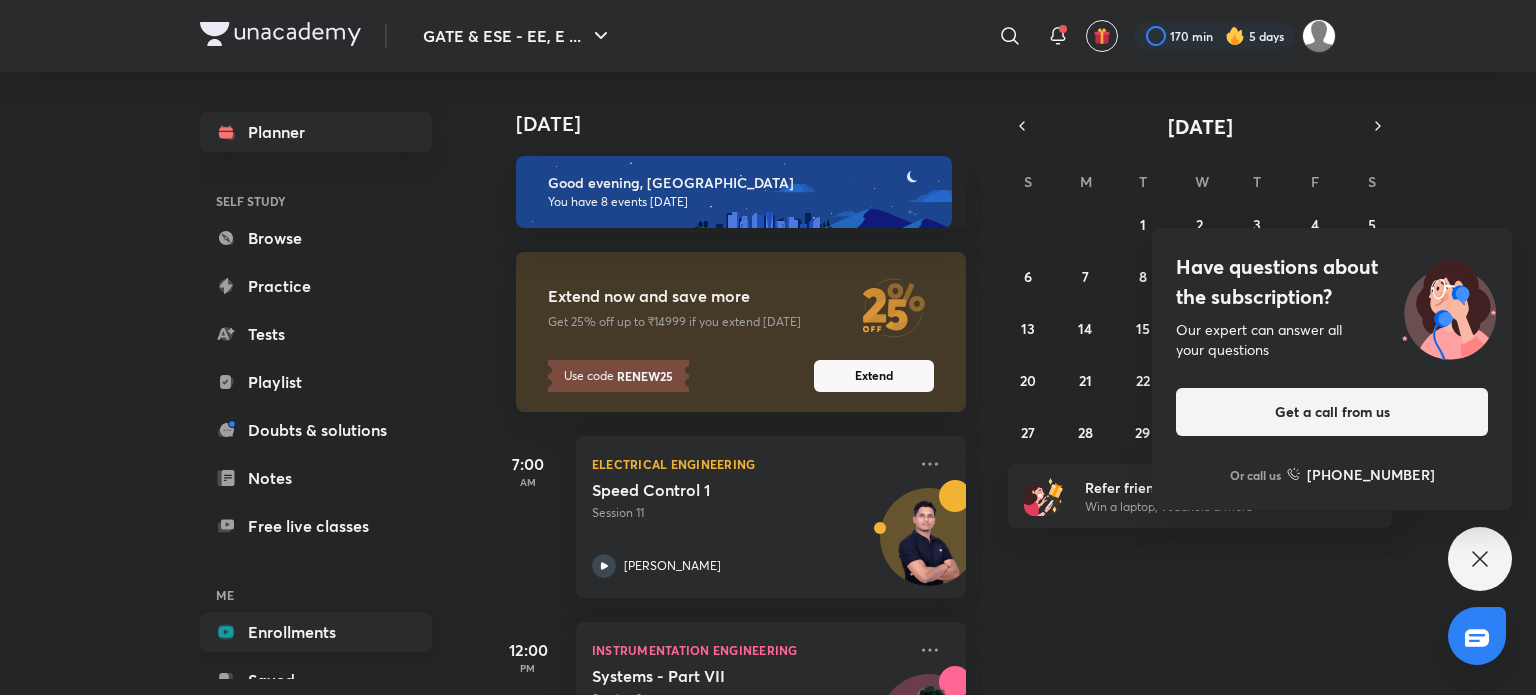click on "Enrollments" at bounding box center [316, 632] 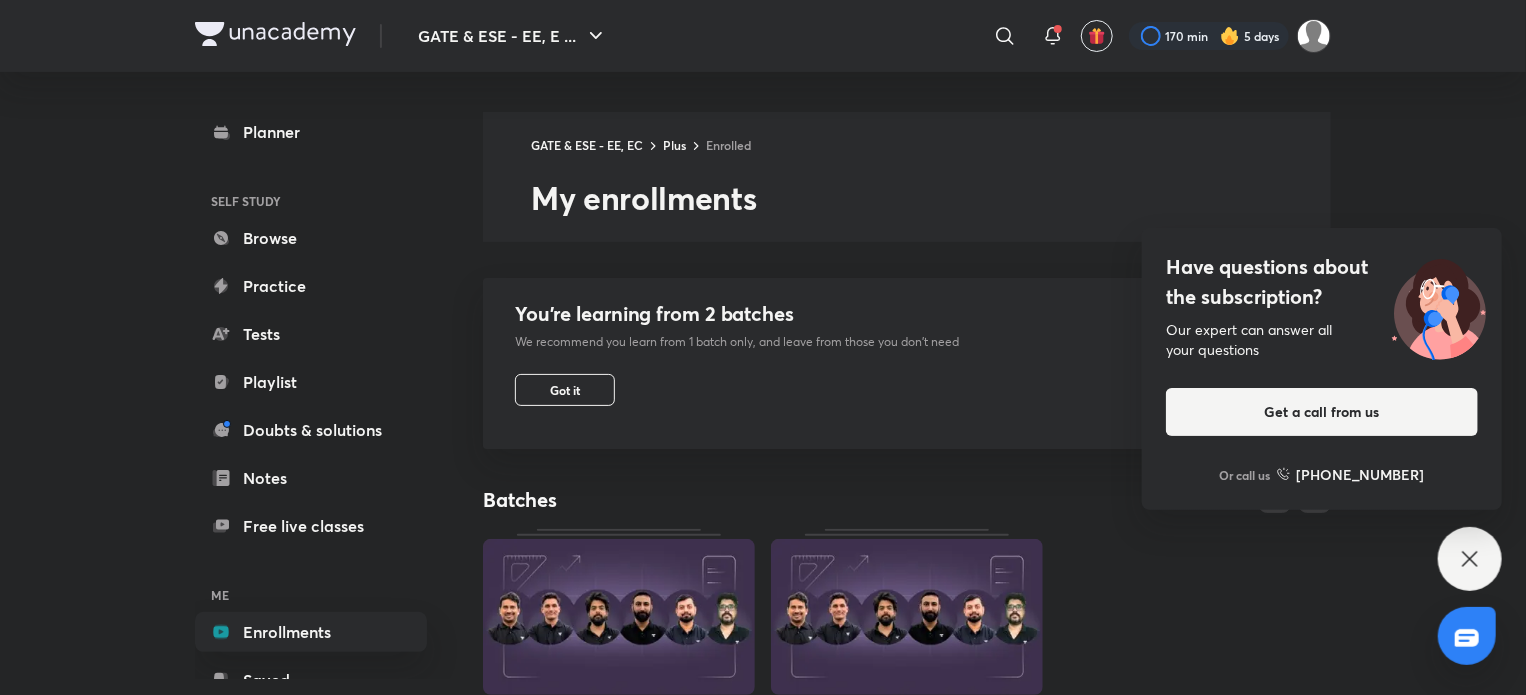 click on "Enrollments" at bounding box center [311, 632] 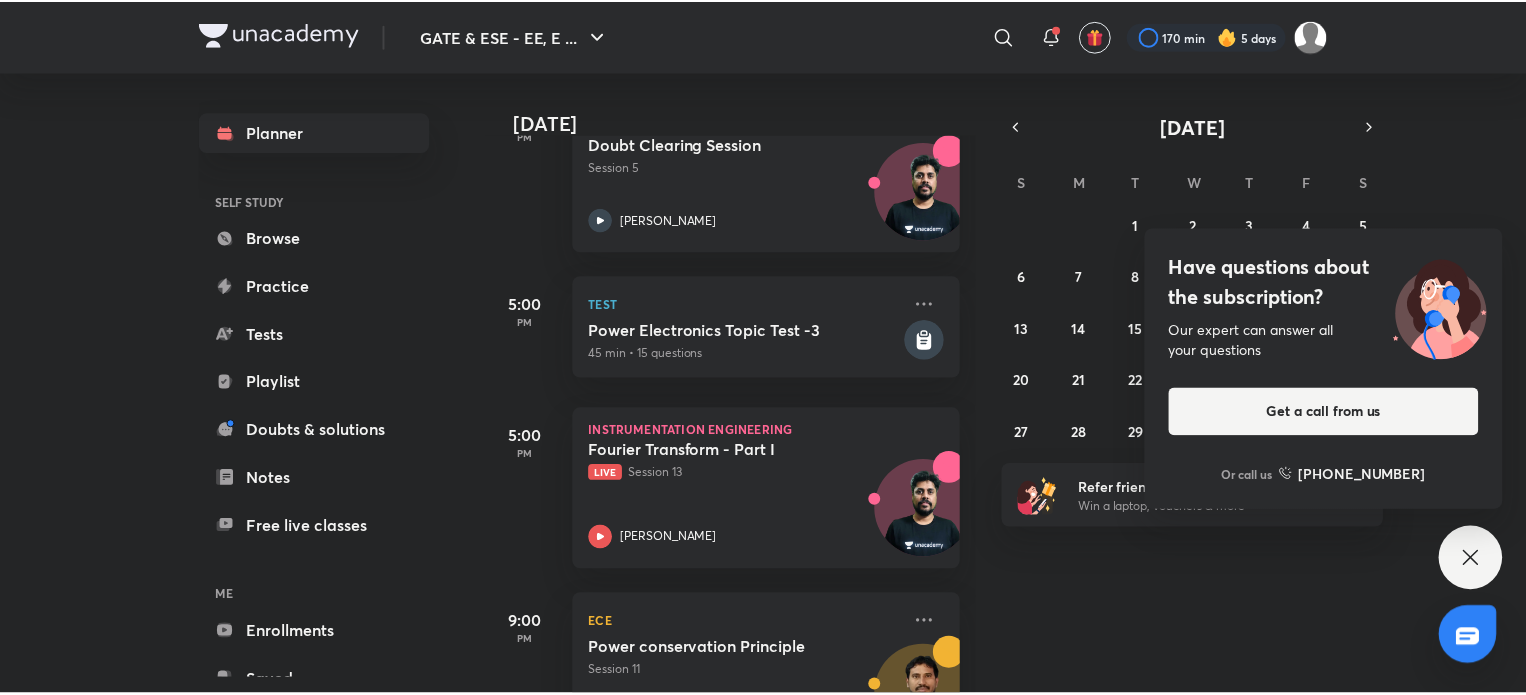 scroll, scrollTop: 899, scrollLeft: 0, axis: vertical 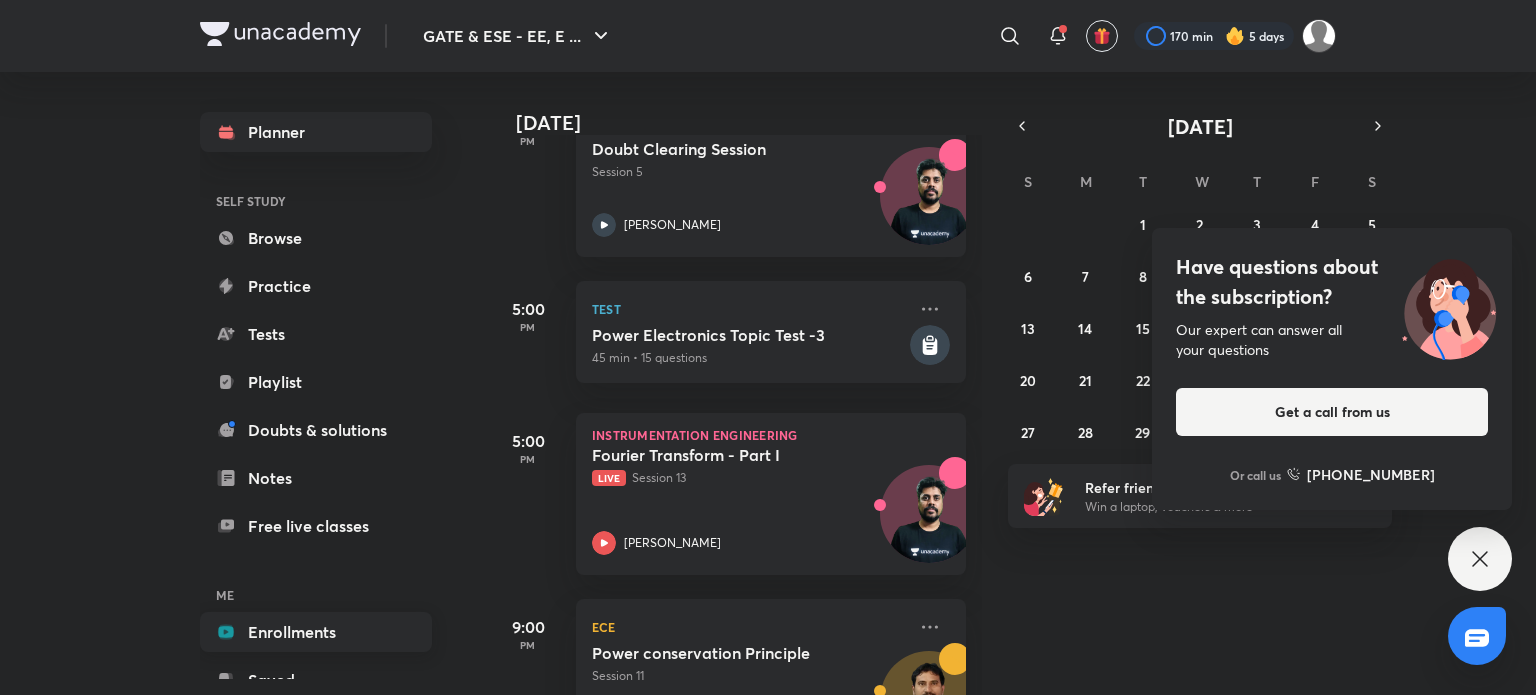click on "Enrollments" at bounding box center (316, 632) 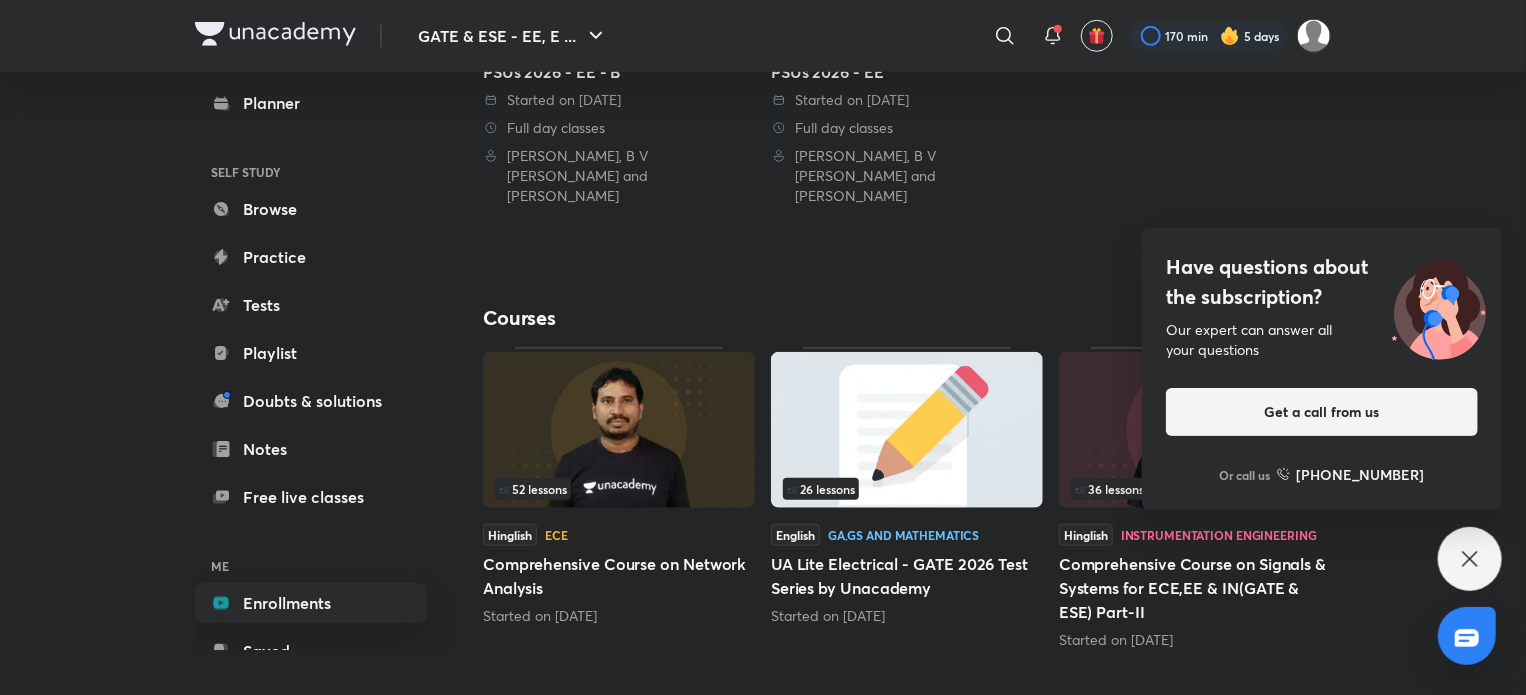 scroll, scrollTop: 703, scrollLeft: 0, axis: vertical 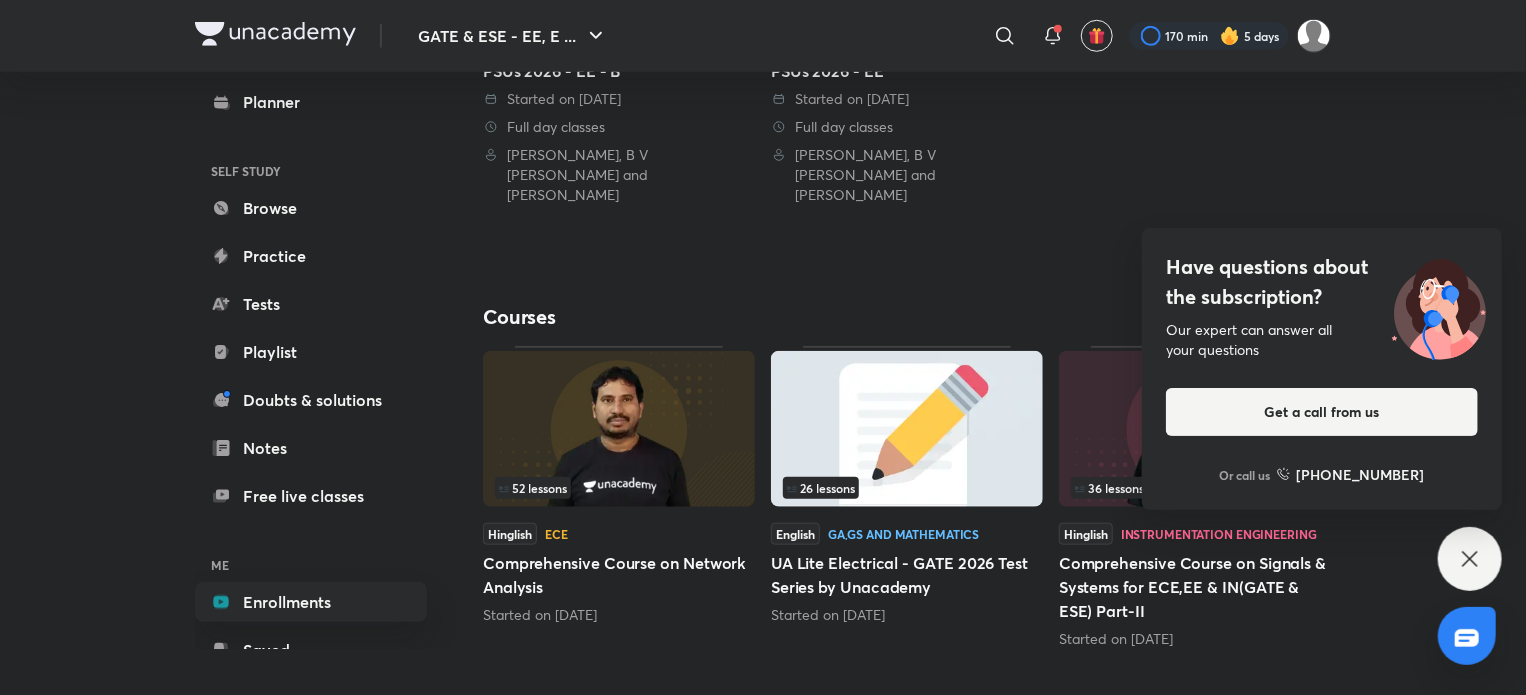 click on "GATE & ESE - EE, E ... ​ 170 min 5 days Planner SELF STUDY Browse Practice Tests Playlist Doubts & solutions Notes Free live classes ME Enrollments Saved GATE & ESE - EE, EC Plus Enrolled My enrollments You’re learning from 2 batches We recommend you learn from 1 batch only, and leave from those you don’t need Got it Batches English Full Syllabus VijayPath : Batch for GATE, ESE & PSUs 2026 - EE - B   Started on 25 Jun 2025   Full day classes   Manoj Singh Chauhan, B V Reddy and Mayank Sahu English Full Syllabus VijayPath : Batch for GATE, ESE & PSUs 2026 - EE   Started on 13 Jun 2025   Full day classes   Manoj Singh Chauhan, B V Reddy and Mayank Sahu Courses SEE ALL   52   lessons Hinglish ECE Comprehensive Course on Network Analysis Started on Jun 27   26   lessons English GA,GS and Mathematics UA Lite Electrical - GATE 2026 Test Series by Unacademy Started on Apr 27   36   lessons Hinglish Instrumentation Engineering Comprehensive Course on Signals & Systems for ECE,EE & IN(GATE & ESE) Part-II" at bounding box center (763, -9) 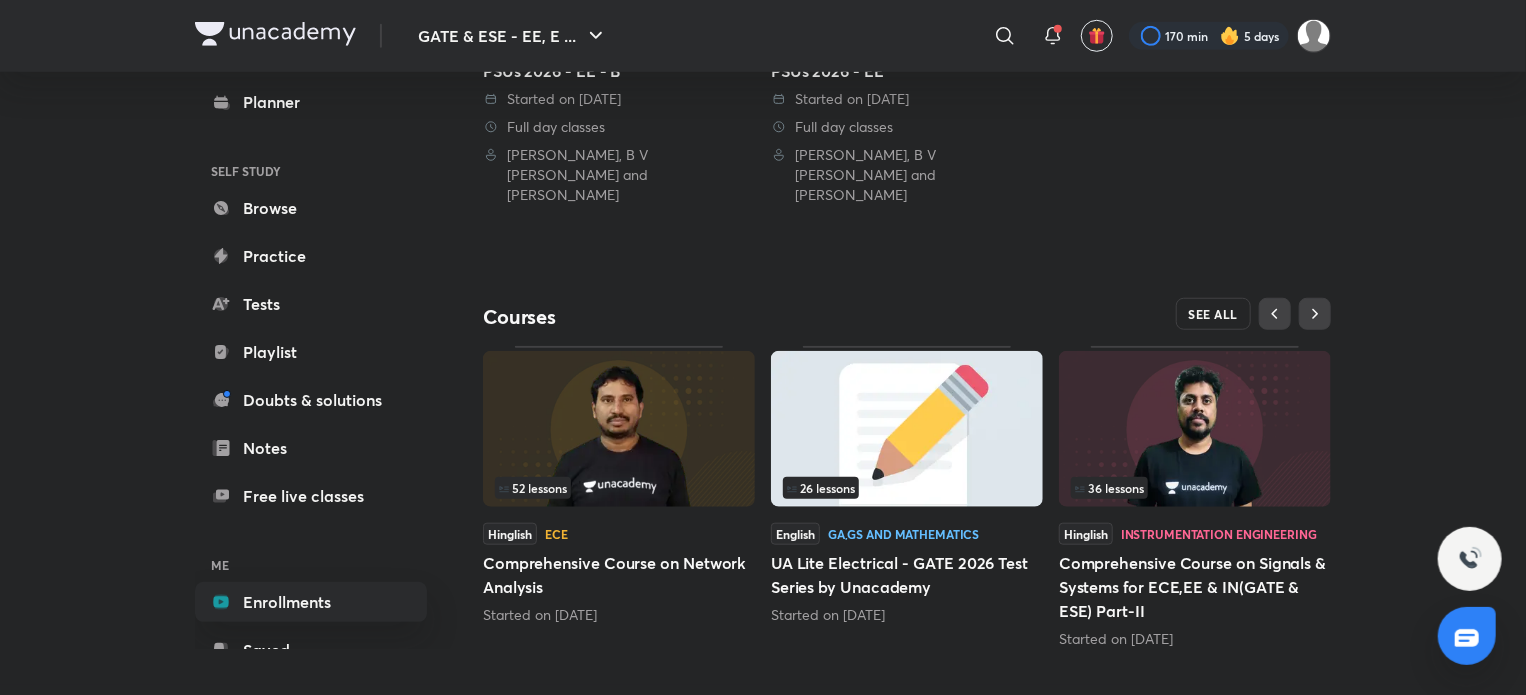 click on "SEE ALL" at bounding box center [1214, 314] 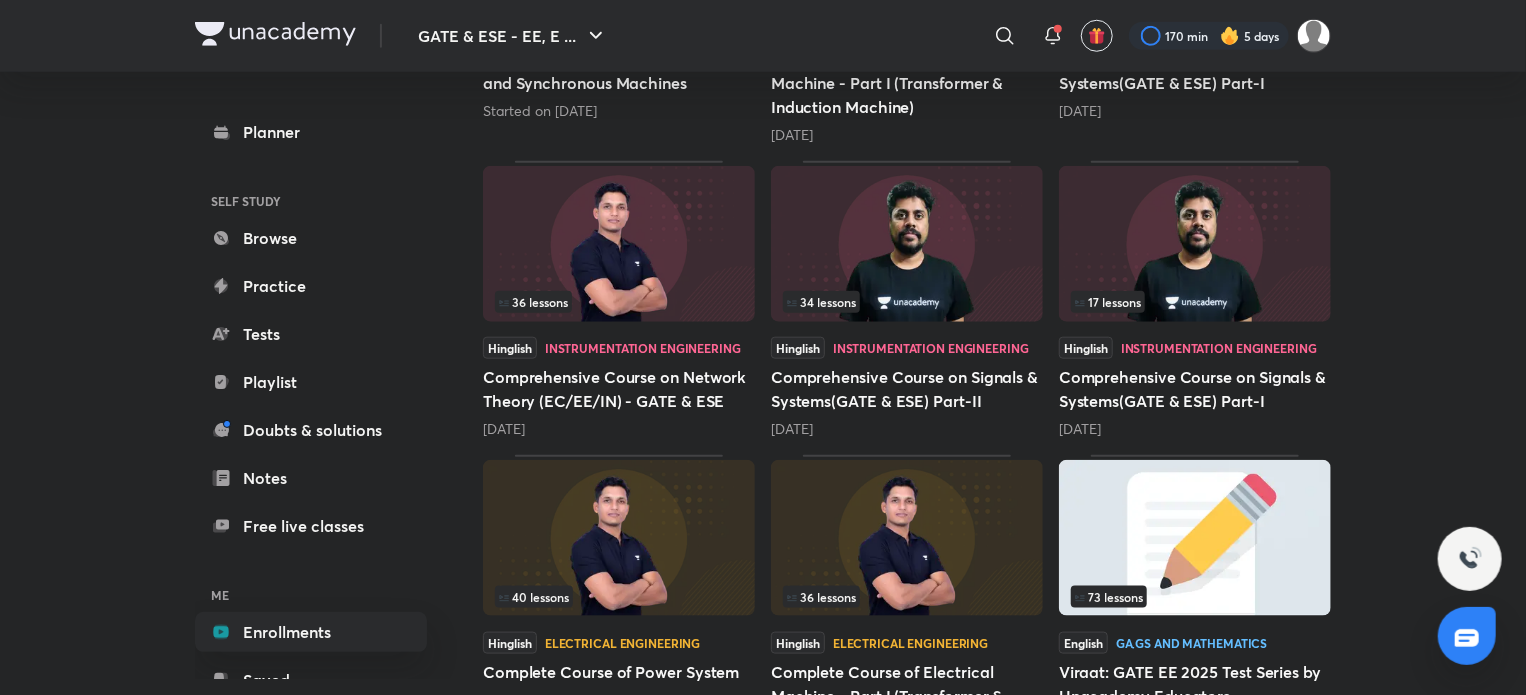 scroll, scrollTop: 956, scrollLeft: 0, axis: vertical 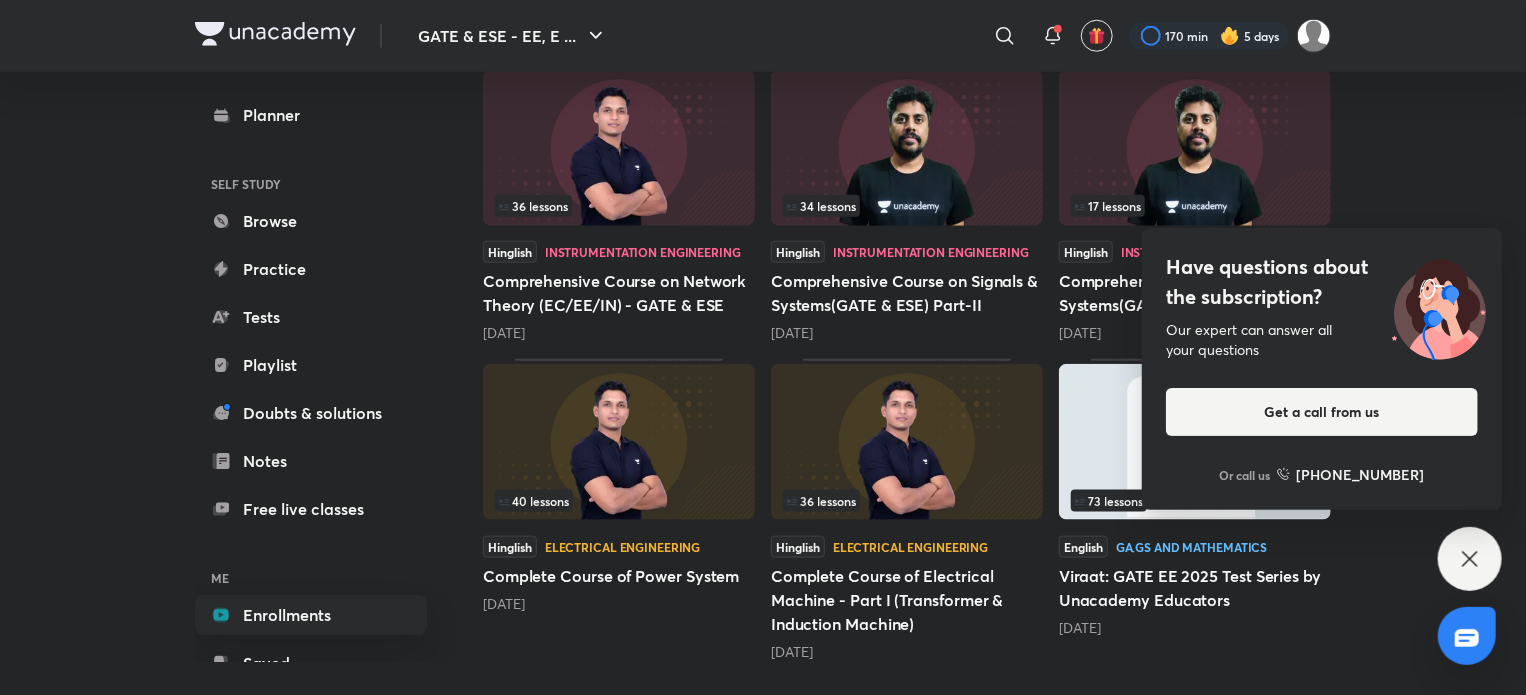 click on "Have questions about the subscription? Our expert can answer all your questions Get a call from us Or call us +91 8585858585" at bounding box center [1470, 559] 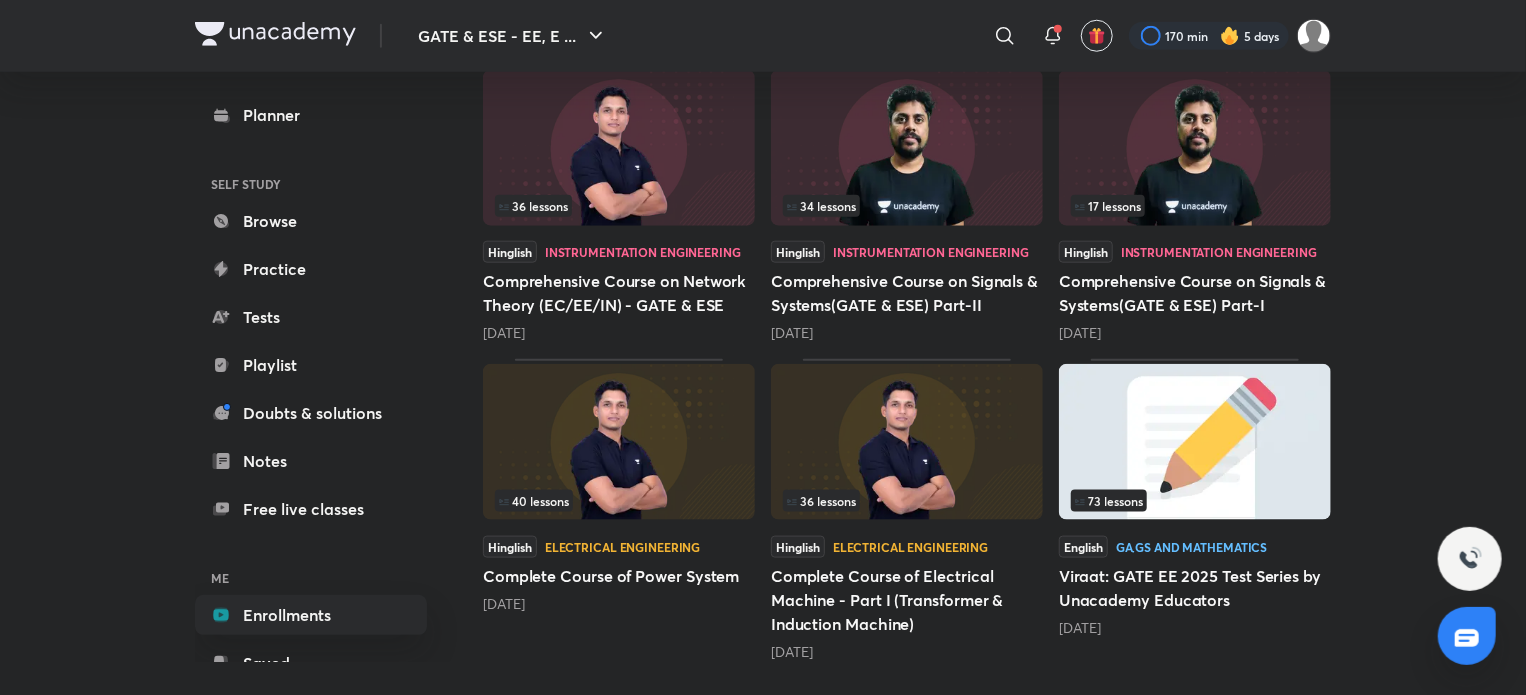 click on "36   lessons" at bounding box center [907, 501] 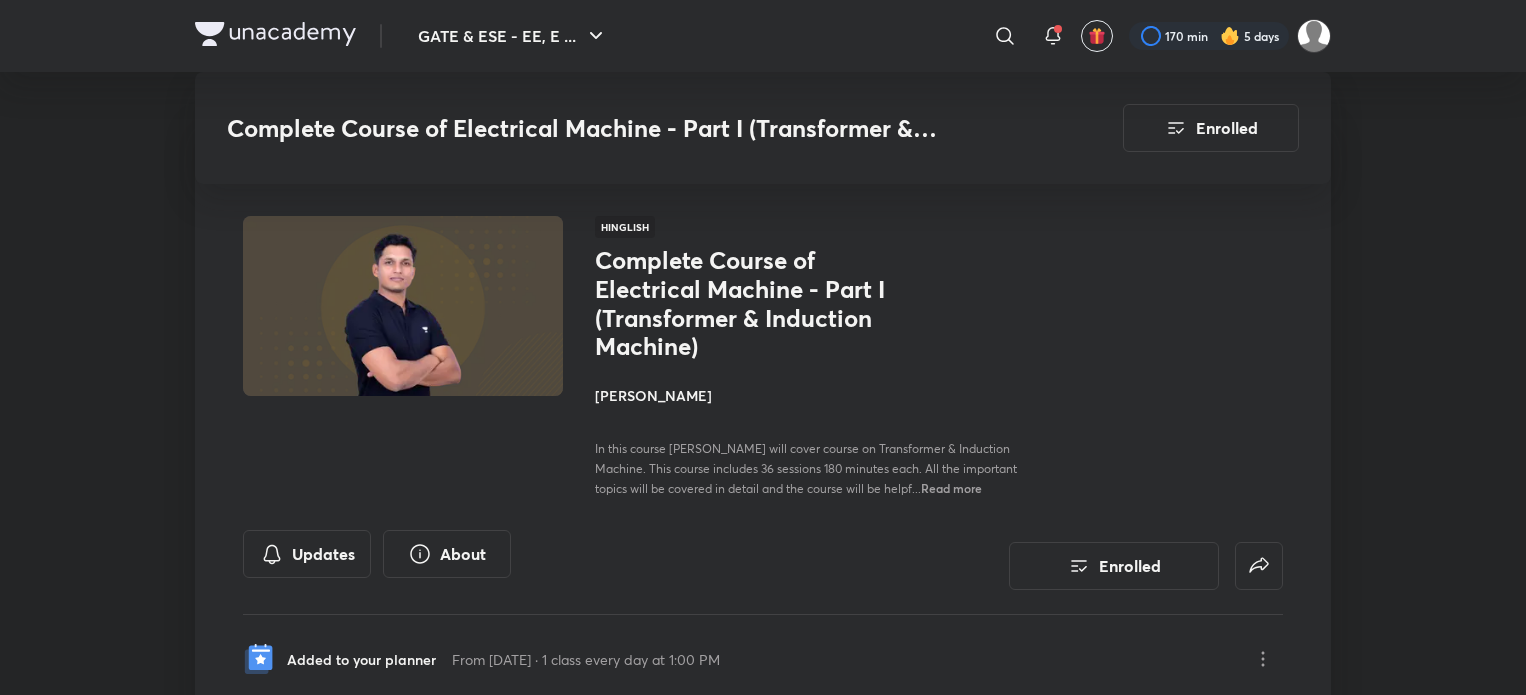 scroll, scrollTop: 4487, scrollLeft: 0, axis: vertical 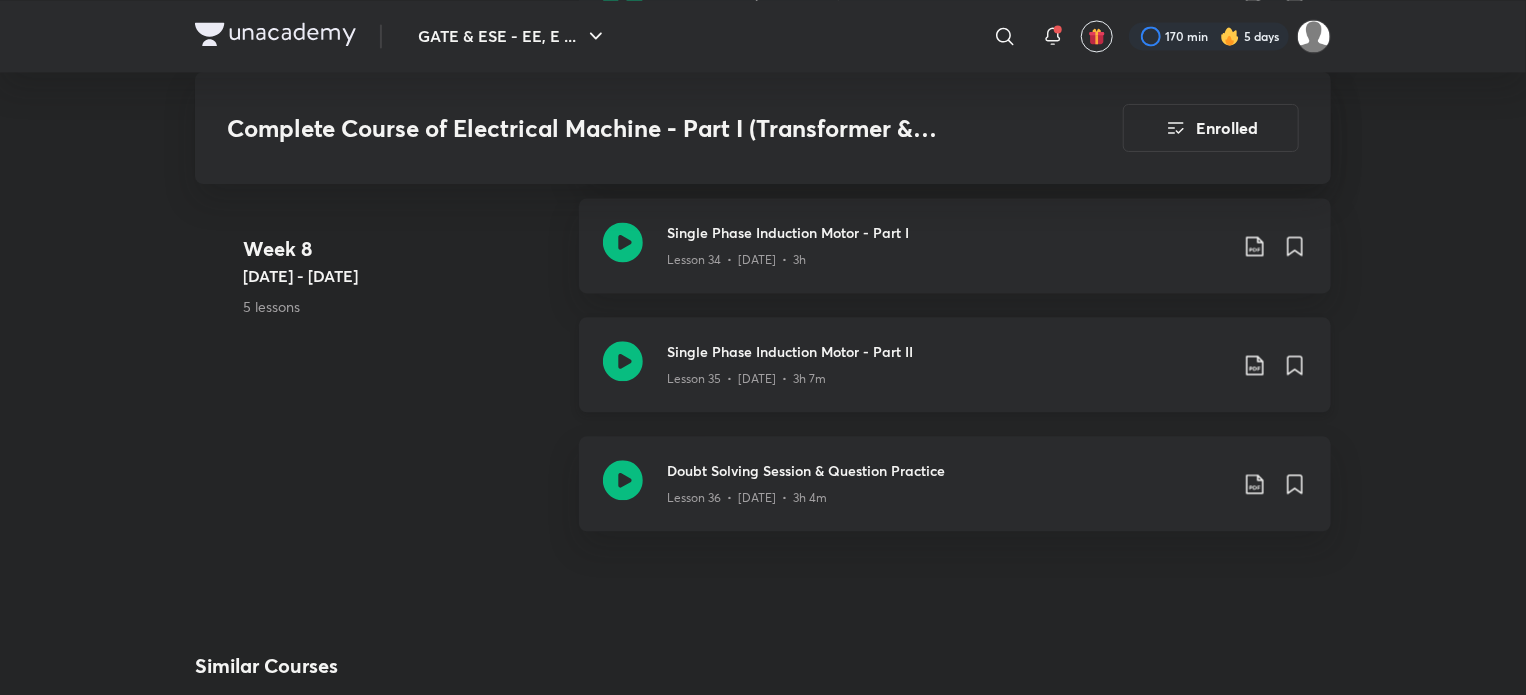 click on "Lesson 35  •  Mar 21  •  3h 7m" at bounding box center [947, 375] 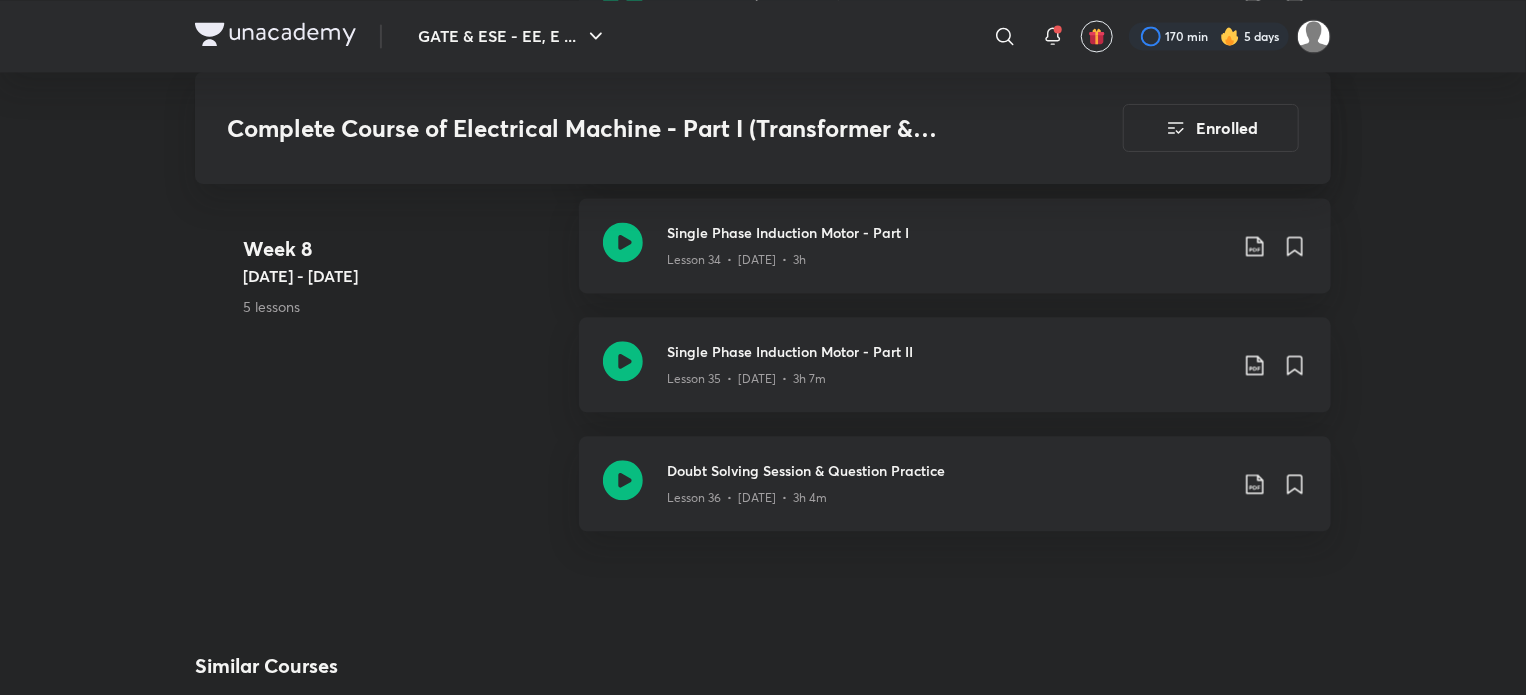 scroll, scrollTop: 6287, scrollLeft: 0, axis: vertical 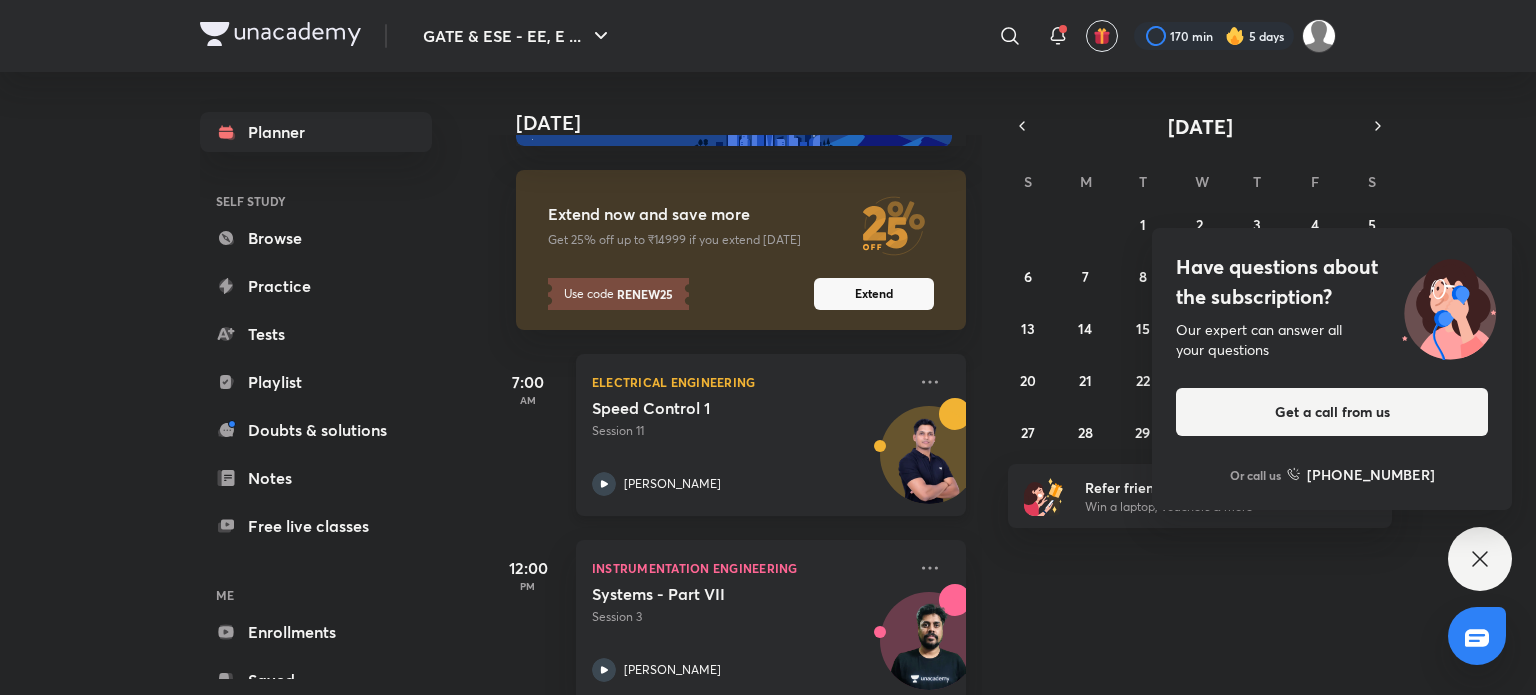 click on "[PERSON_NAME]" at bounding box center (672, 484) 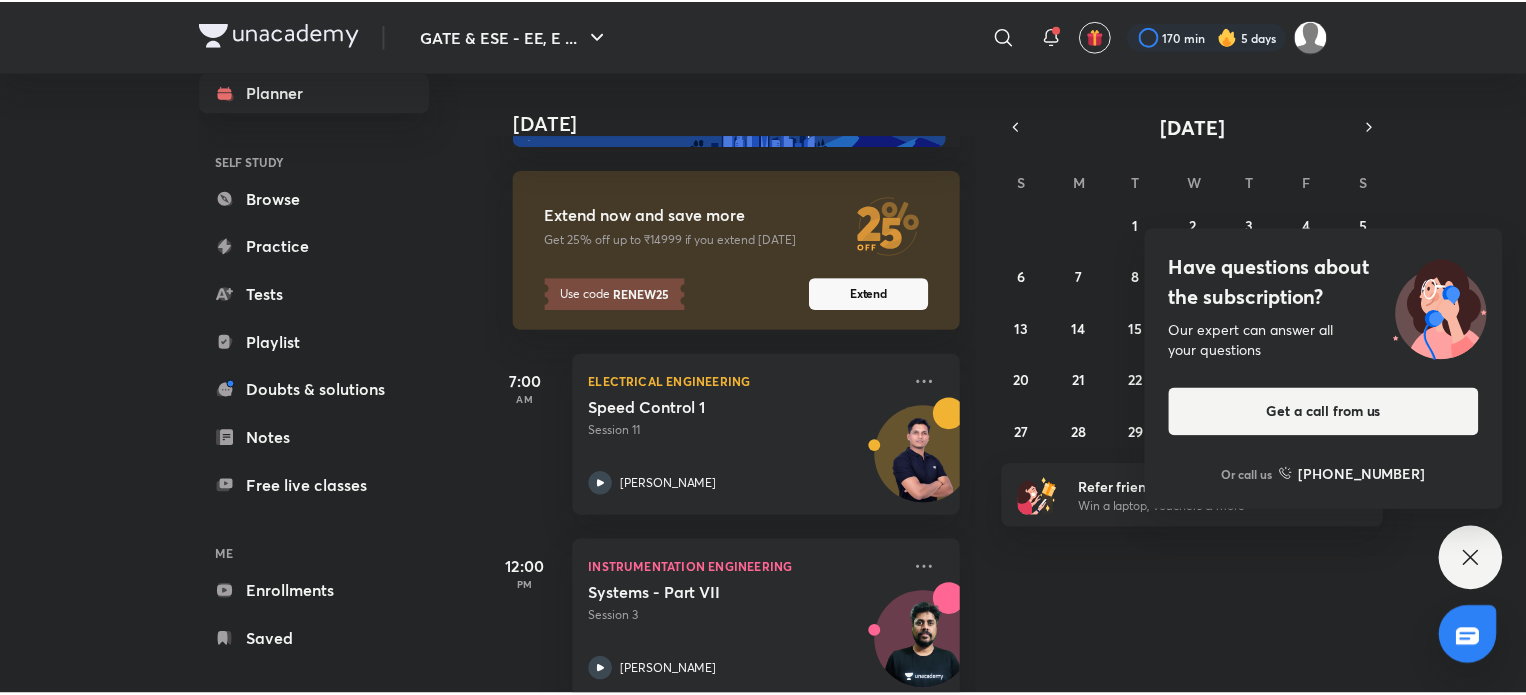 scroll, scrollTop: 60, scrollLeft: 0, axis: vertical 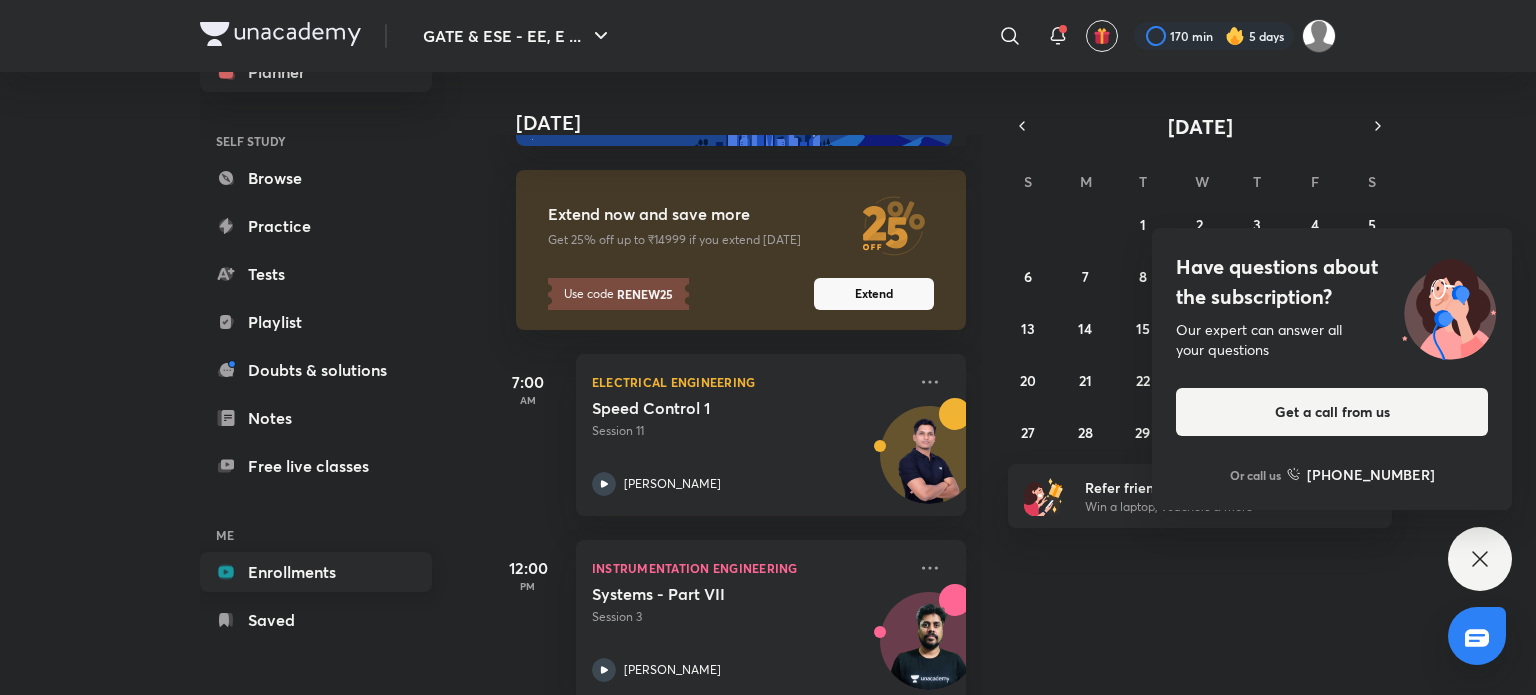click on "Enrollments" at bounding box center [316, 572] 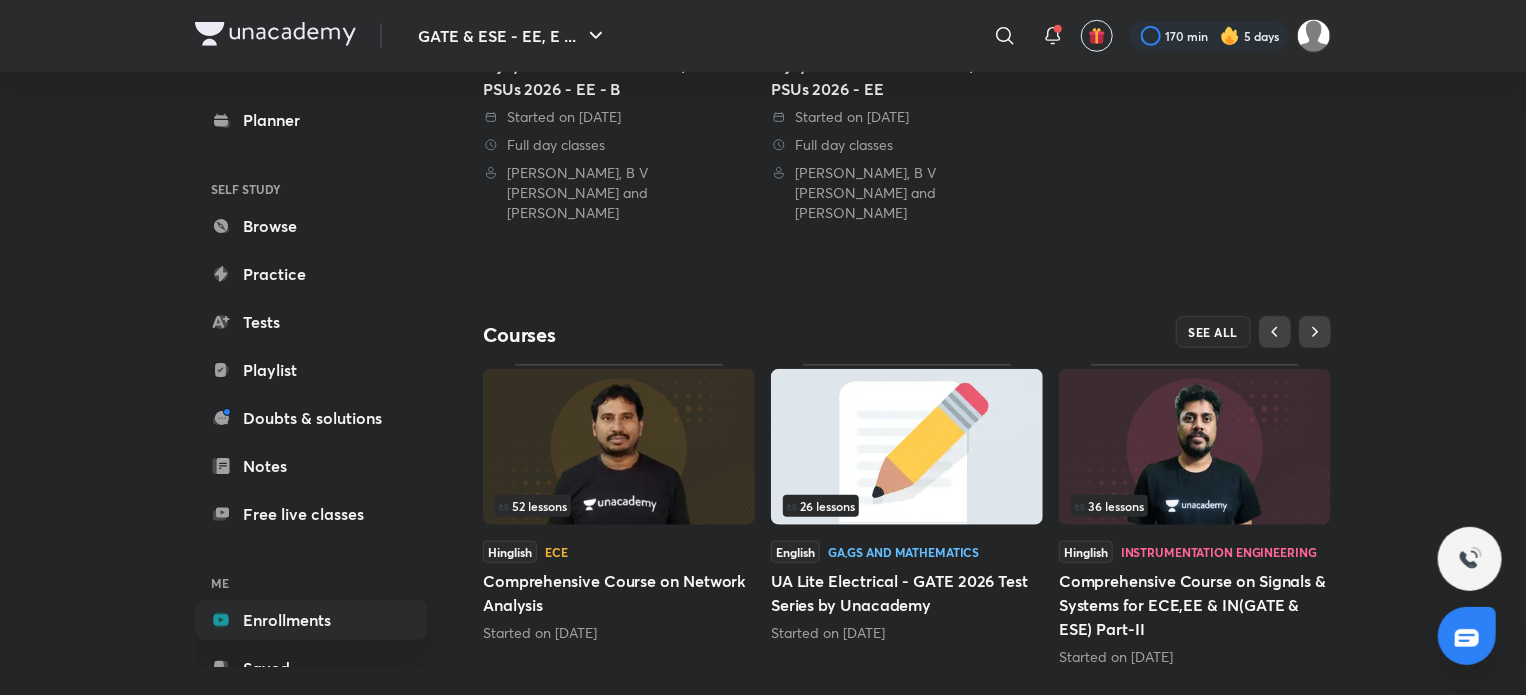 scroll, scrollTop: 703, scrollLeft: 0, axis: vertical 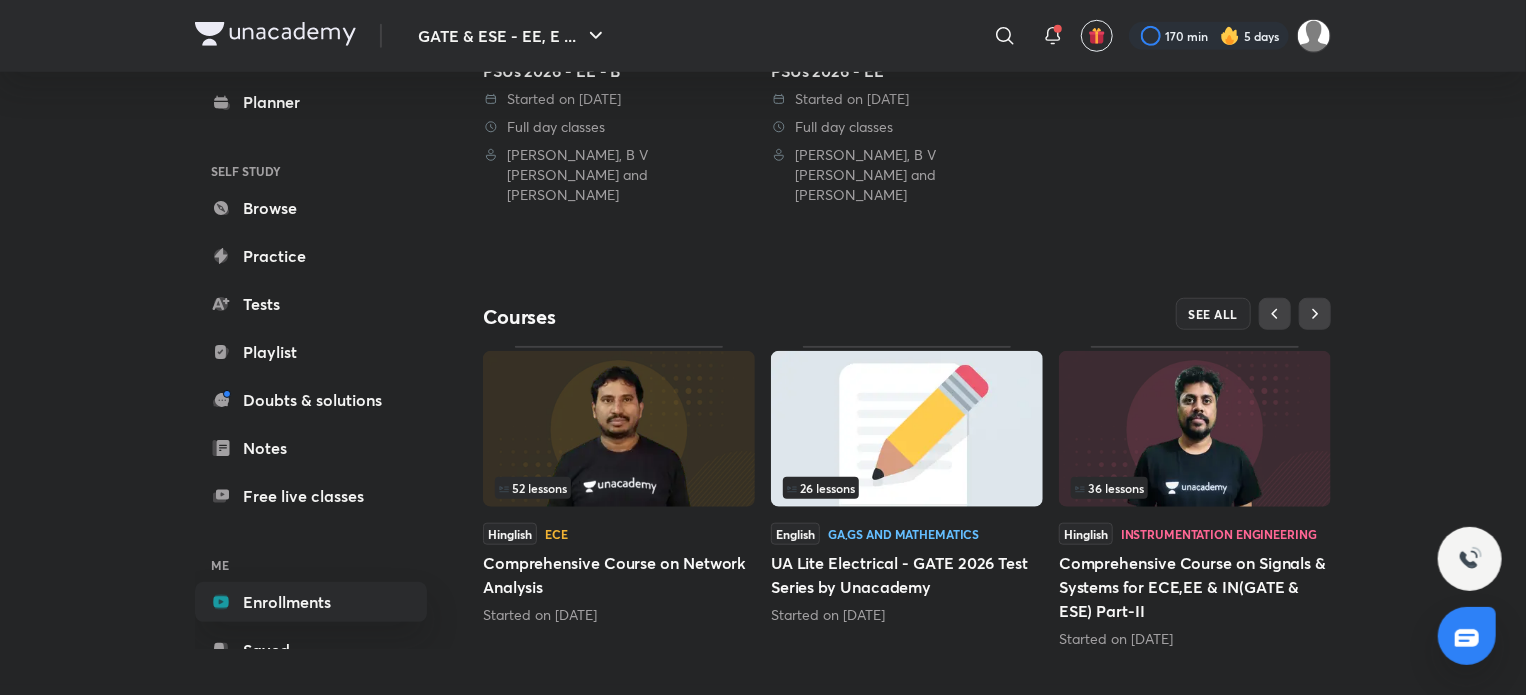 click on "GATE & ESE - EE, EC Plus Enrolled My enrollments You’re learning from 2 batches We recommend you learn from 1 batch only, and leave from those you don’t need Got it Batches English Full Syllabus VijayPath : Batch for GATE, ESE & PSUs 2026 - EE - B   Started on 25 Jun 2025   Full day classes   Manoj Singh Chauhan, B V Reddy and Mayank Sahu English Full Syllabus VijayPath : Batch for GATE, ESE & PSUs 2026 - EE   Started on 13 Jun 2025   Full day classes   Manoj Singh Chauhan, B V Reddy and Mayank Sahu Courses SEE ALL   52   lessons Hinglish ECE Comprehensive Course on Network Analysis Started on Jun 27   26   lessons English GA,GS and Mathematics UA Lite Electrical - GATE 2026 Test Series by Unacademy Started on Apr 27   36   lessons Hinglish Instrumentation Engineering Comprehensive Course on Signals & Systems for ECE,EE & IN(GATE & ESE) Part-II Started on Jun 25" at bounding box center (907, 29) 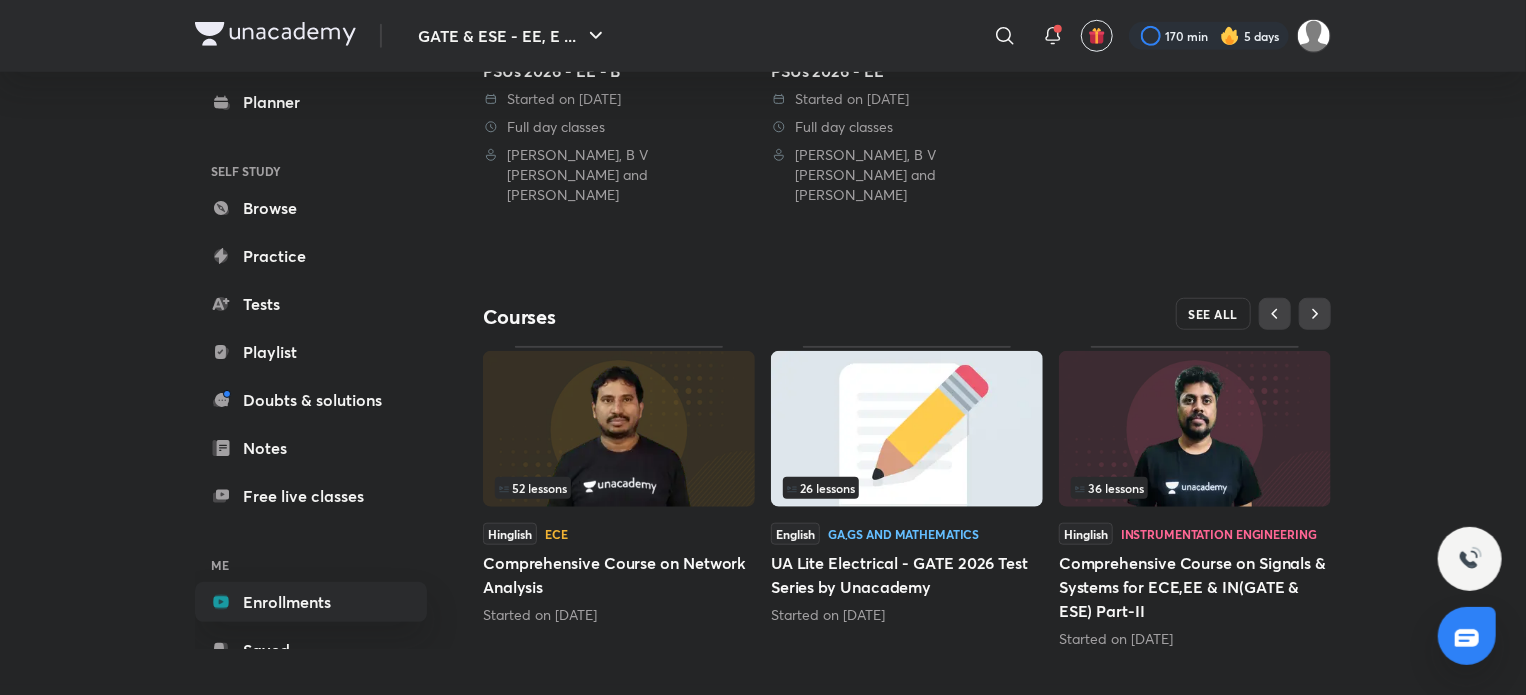 click on "SEE ALL" at bounding box center (1214, 314) 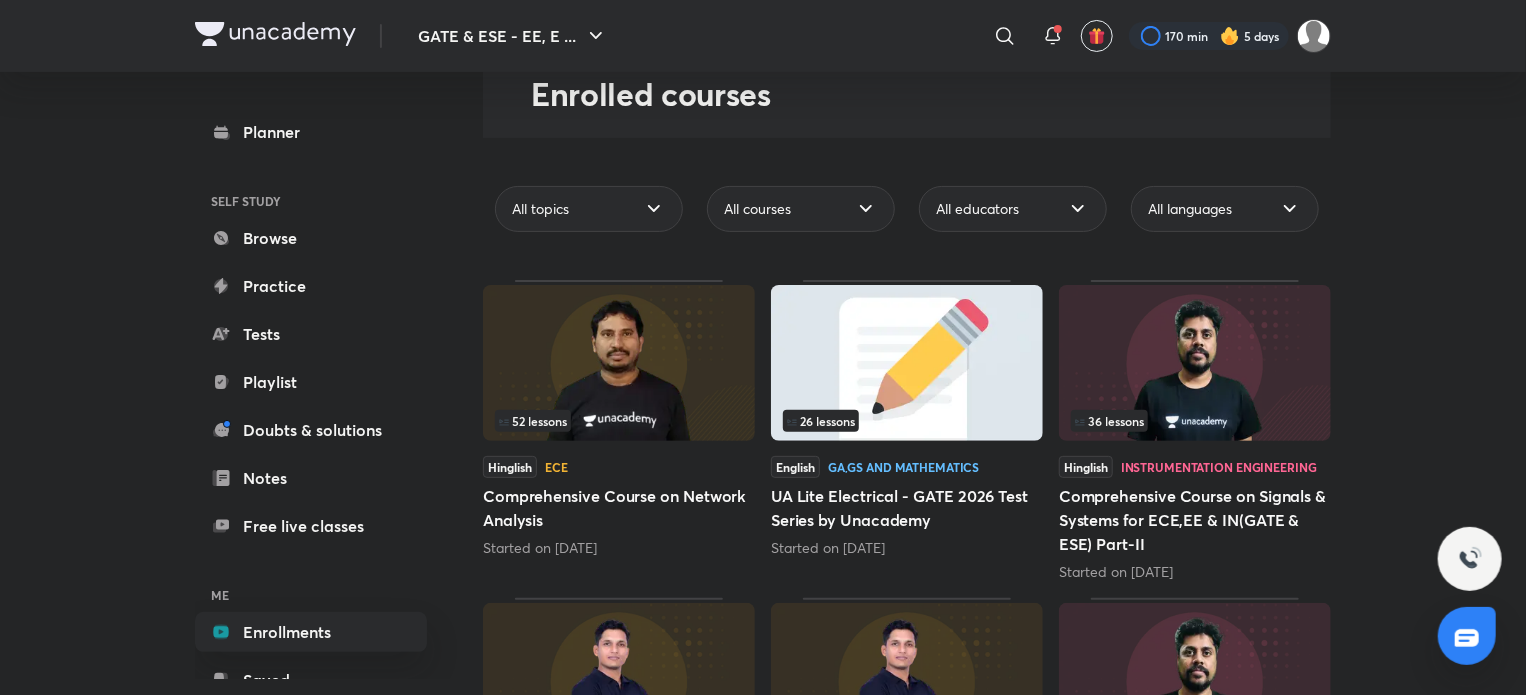 scroll, scrollTop: 400, scrollLeft: 0, axis: vertical 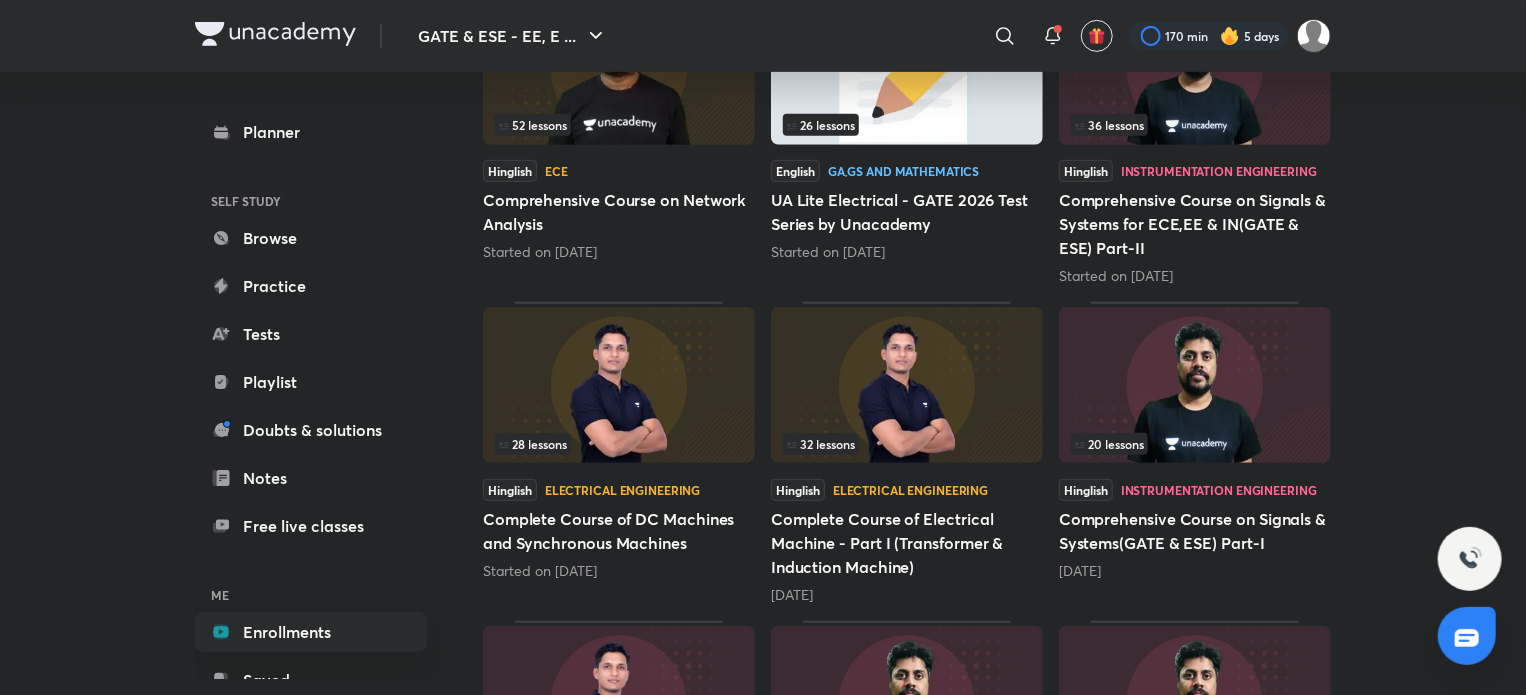click at bounding box center (907, 385) 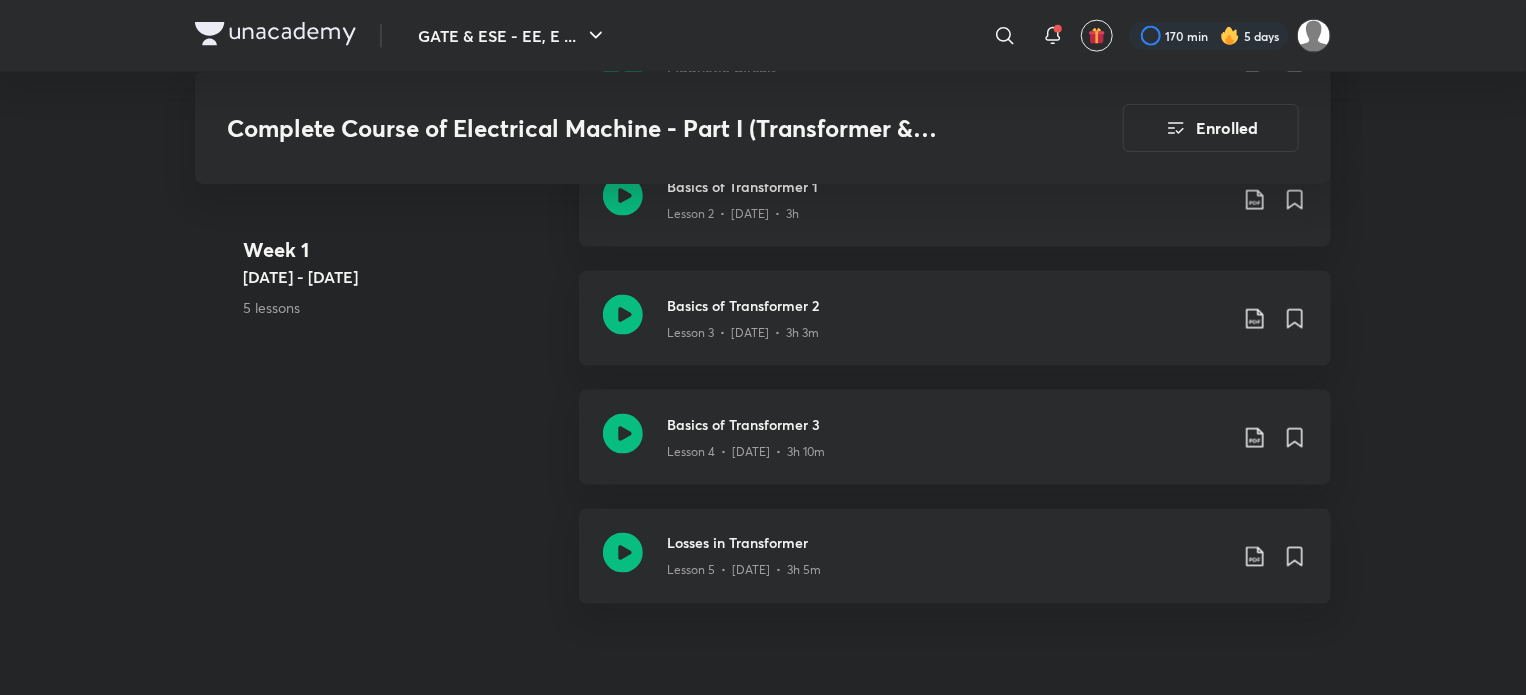 scroll, scrollTop: 1727, scrollLeft: 0, axis: vertical 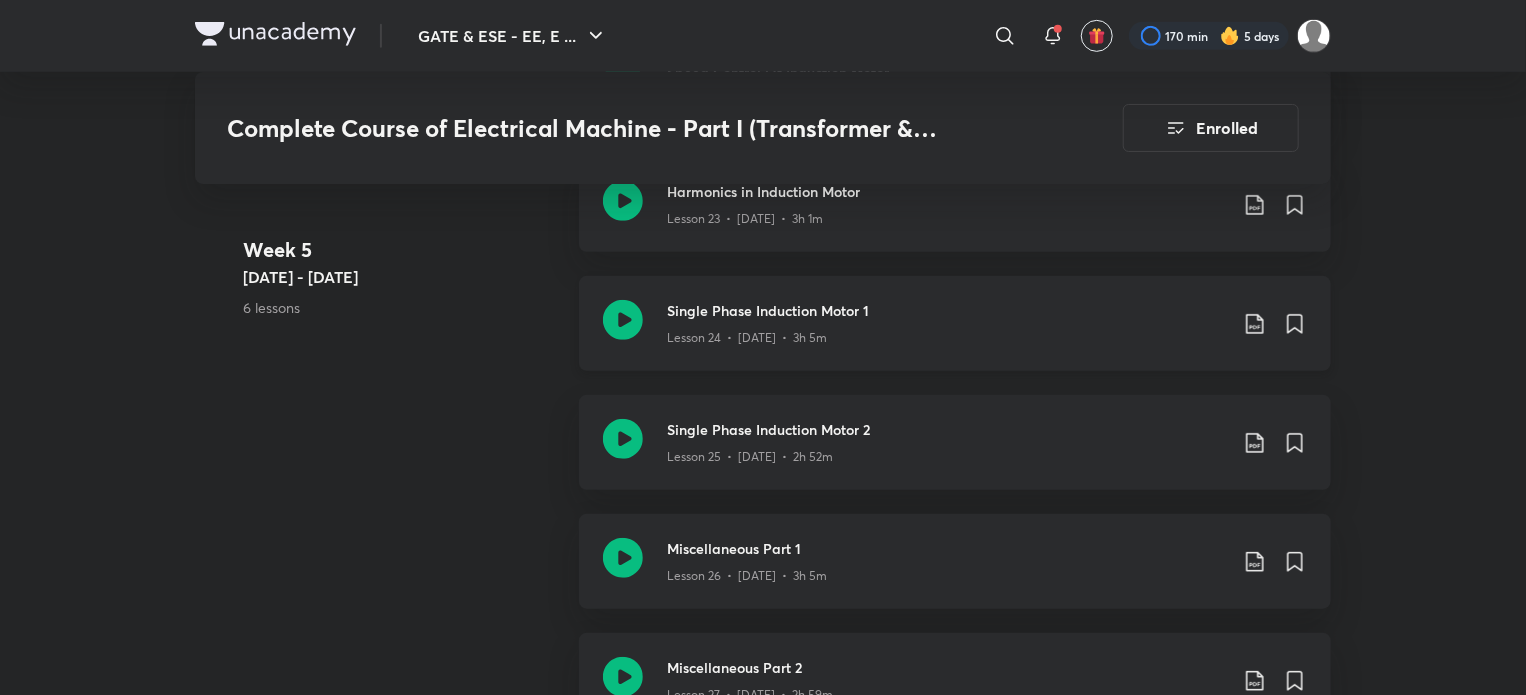 click on "Lesson 24  •  [DATE]  •  3h 5m" at bounding box center [947, -3063] 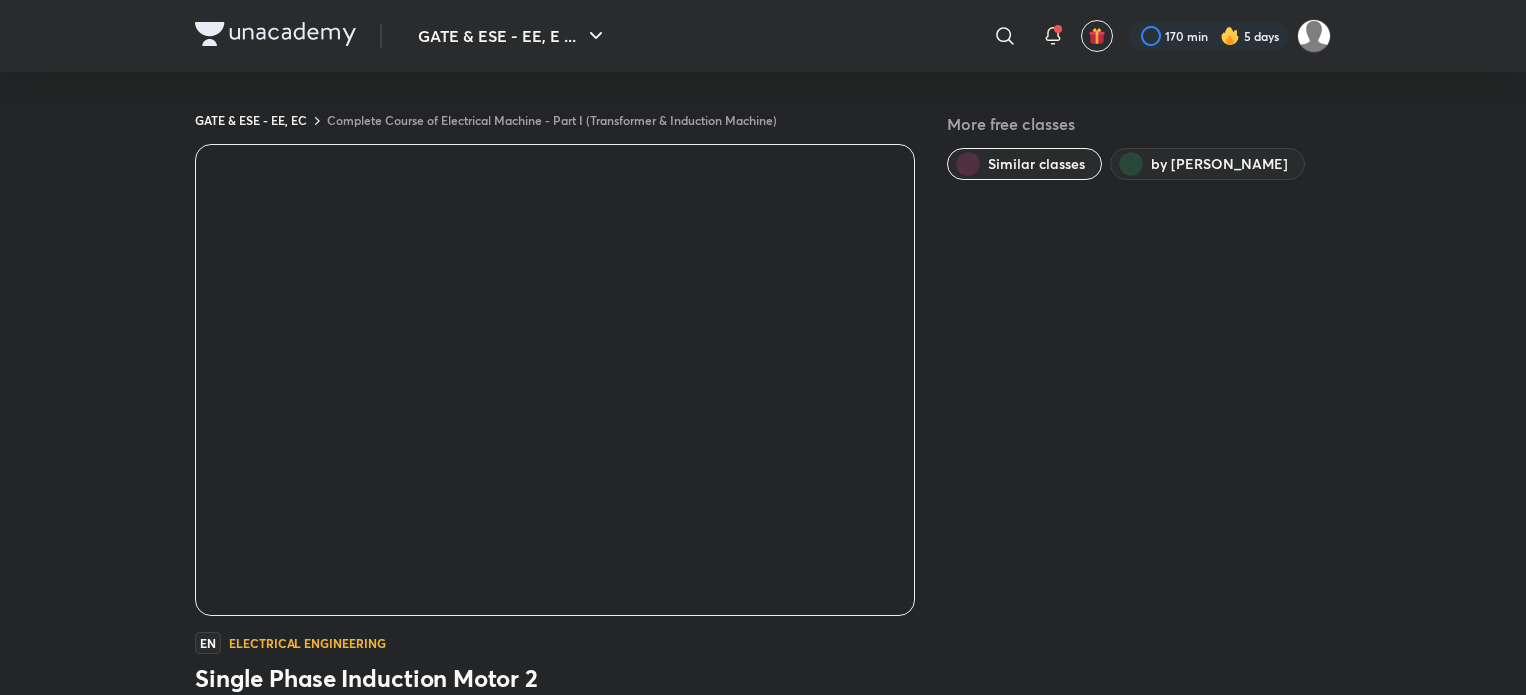 scroll, scrollTop: 0, scrollLeft: 0, axis: both 